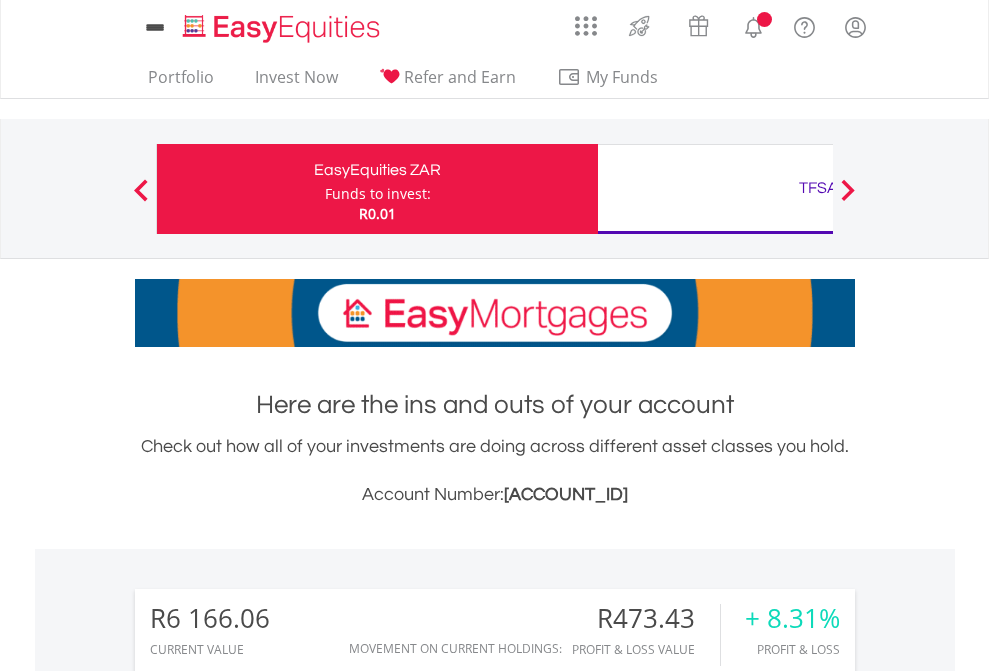 scroll, scrollTop: 0, scrollLeft: 0, axis: both 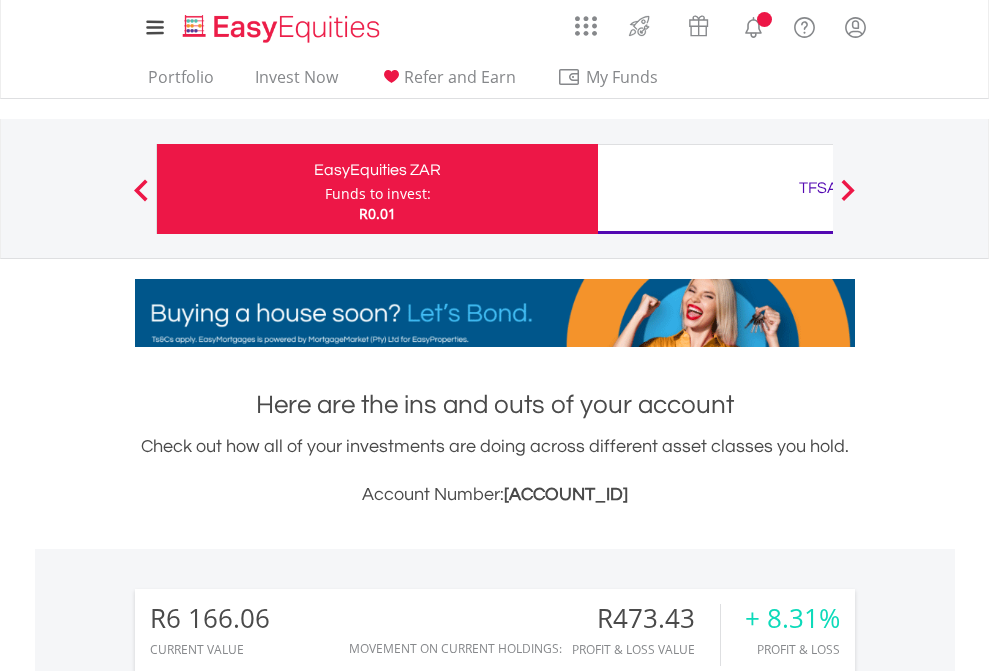 click on "Funds to invest:" at bounding box center [378, 194] 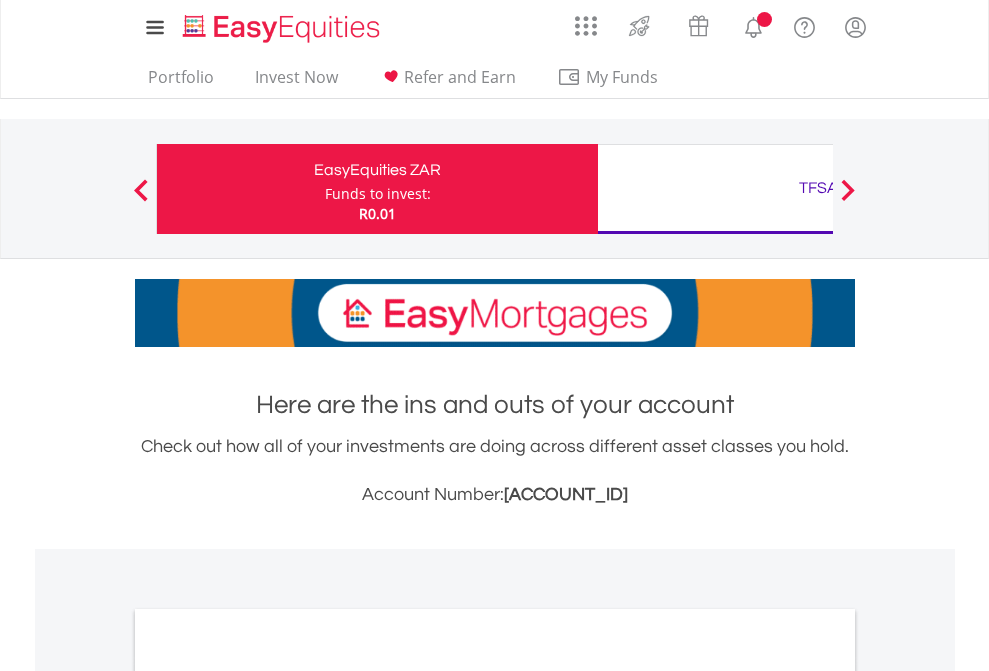 scroll, scrollTop: 0, scrollLeft: 0, axis: both 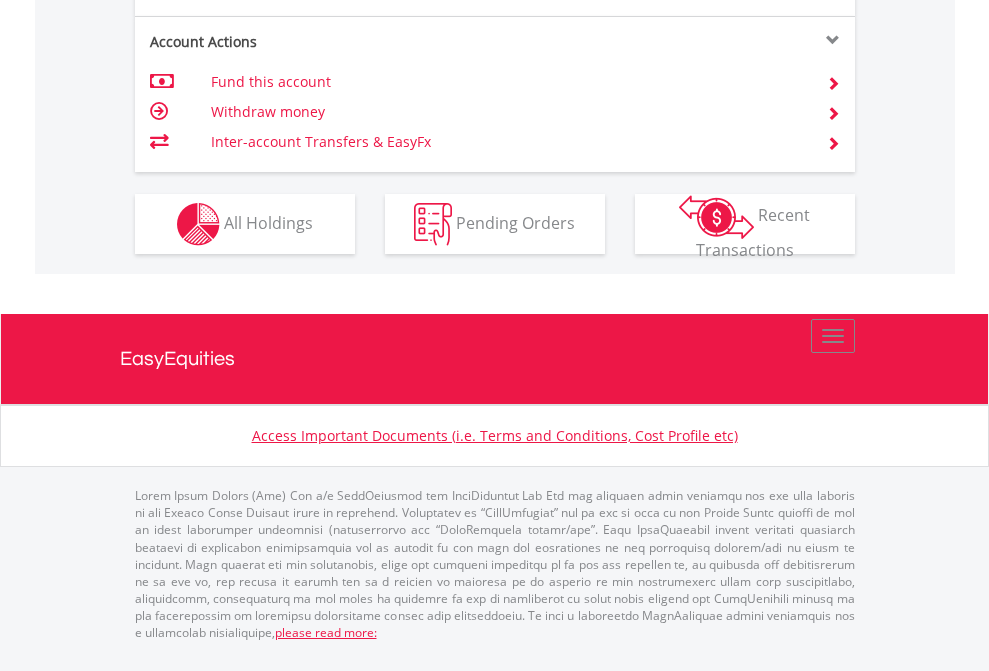 click on "Investment types" at bounding box center (706, -337) 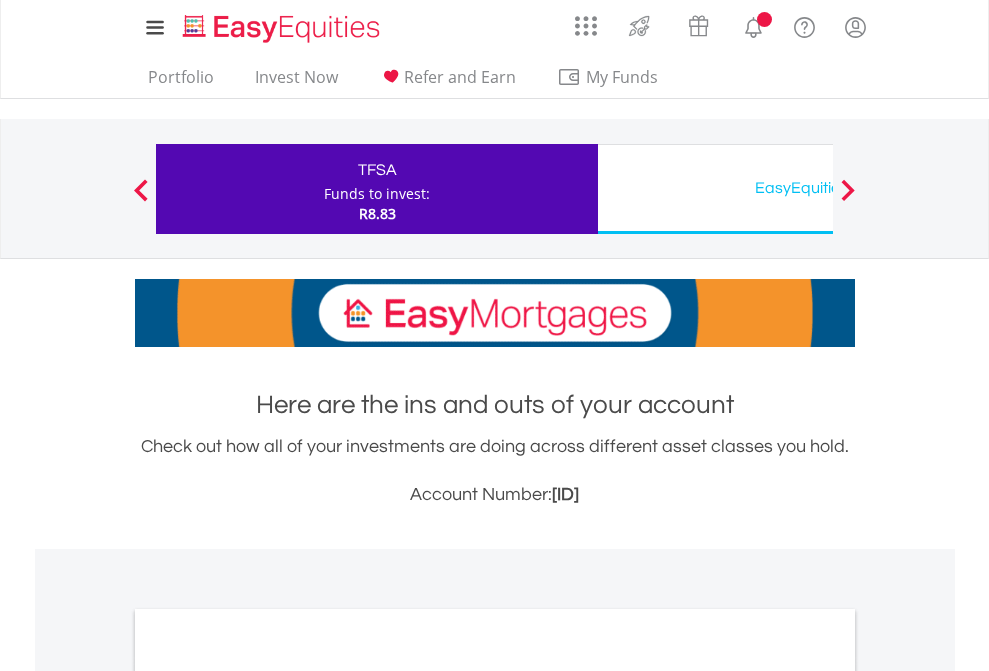 scroll, scrollTop: 0, scrollLeft: 0, axis: both 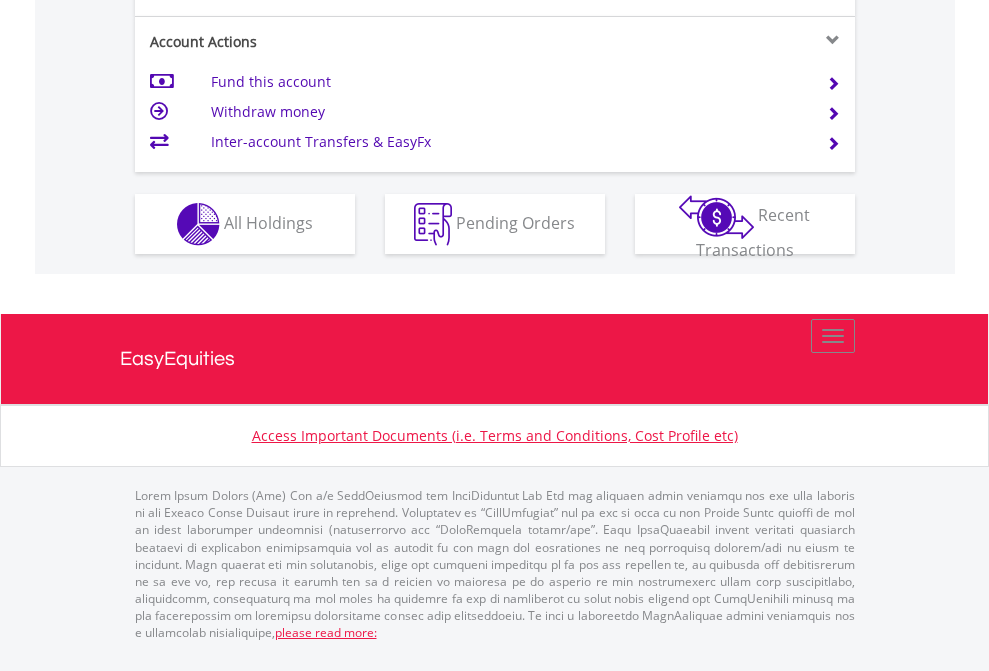 click on "Investment types" at bounding box center (706, -337) 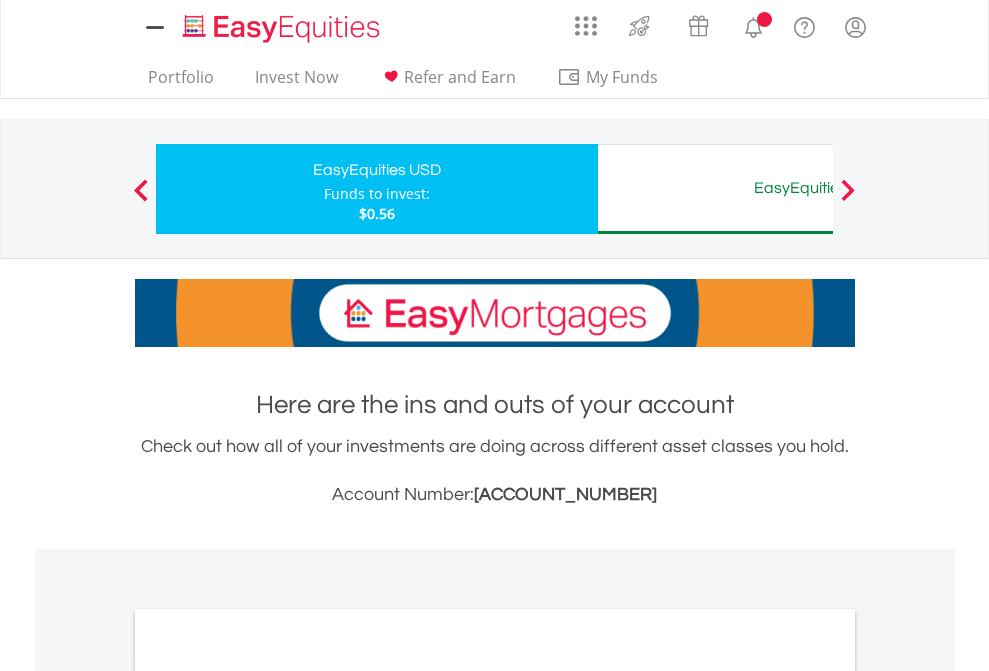 scroll, scrollTop: 0, scrollLeft: 0, axis: both 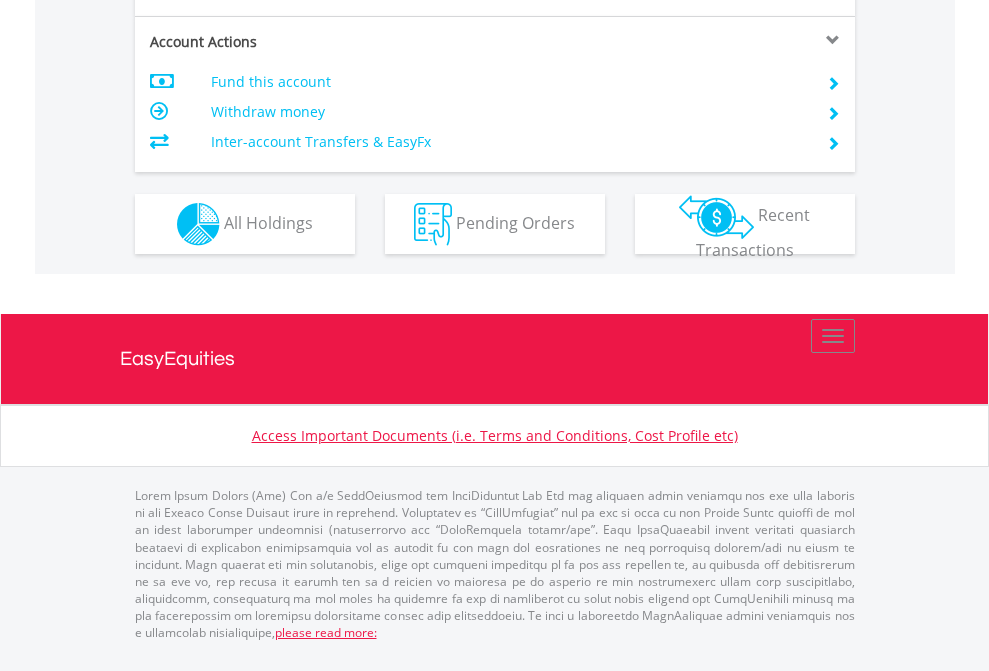 click on "Investment types" at bounding box center (706, -337) 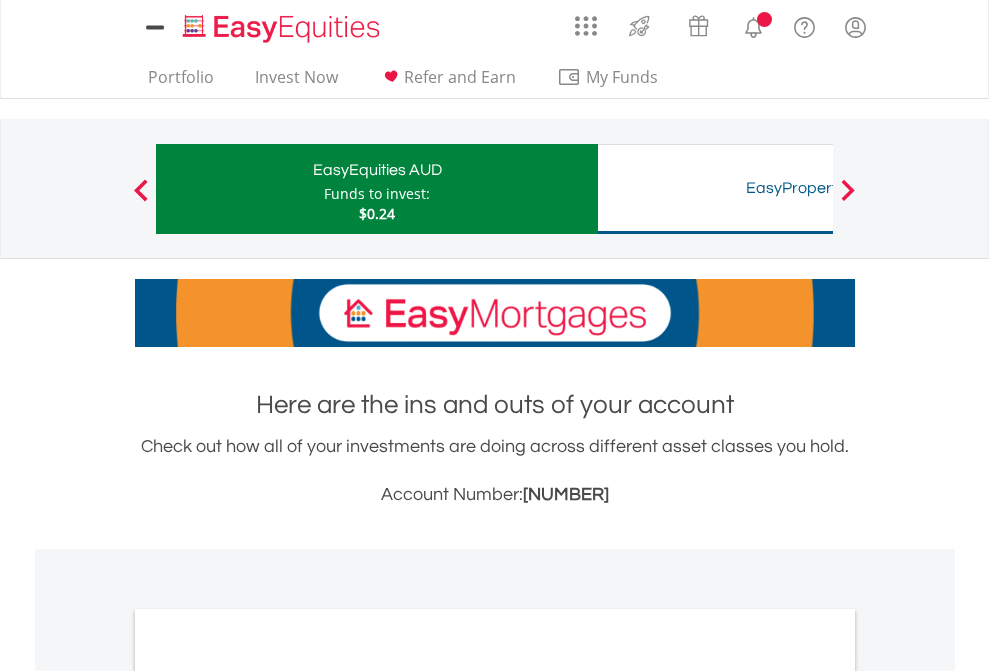 scroll, scrollTop: 0, scrollLeft: 0, axis: both 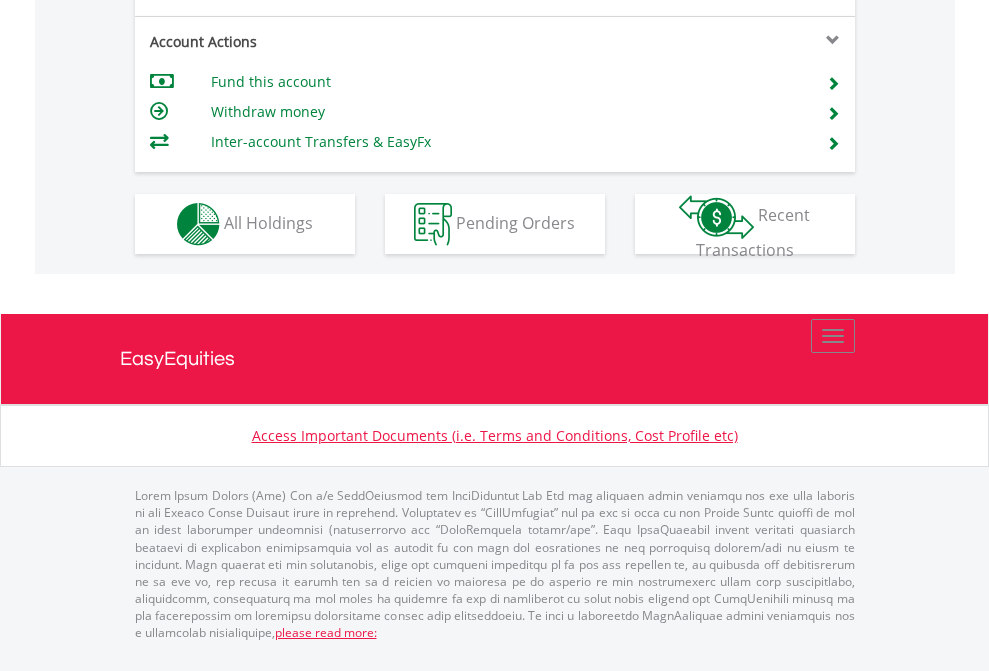 click on "Investment types" at bounding box center (706, -337) 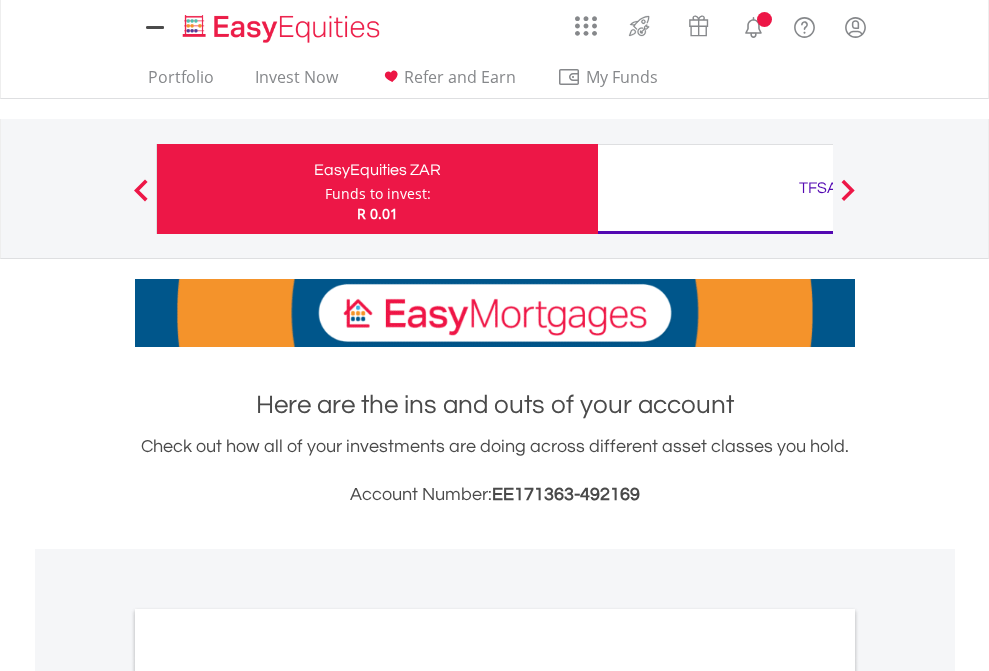 scroll, scrollTop: 0, scrollLeft: 0, axis: both 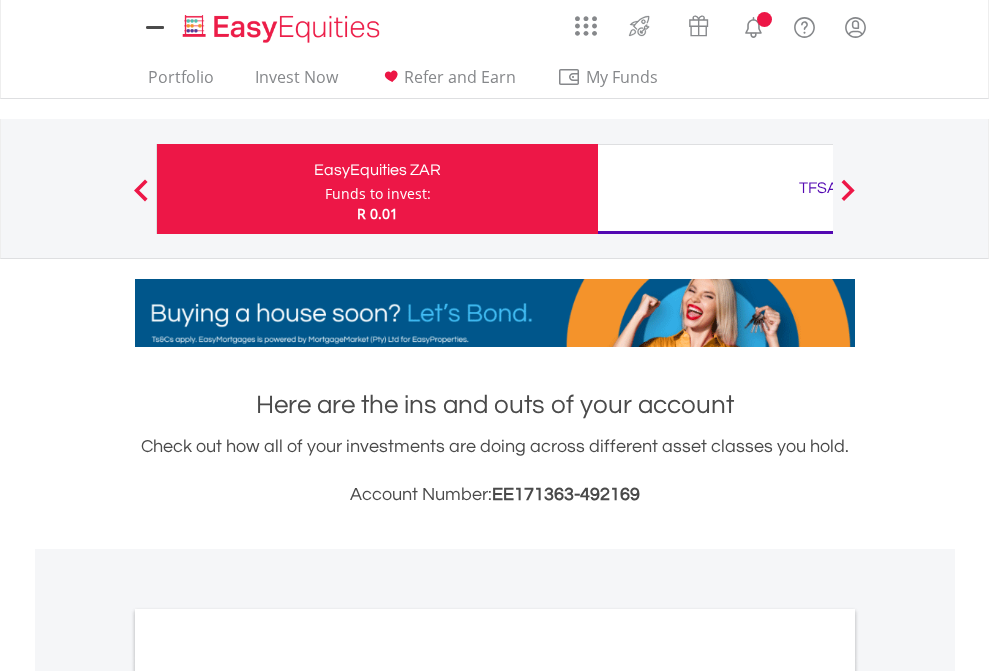 click on "All Holdings" at bounding box center [268, 1096] 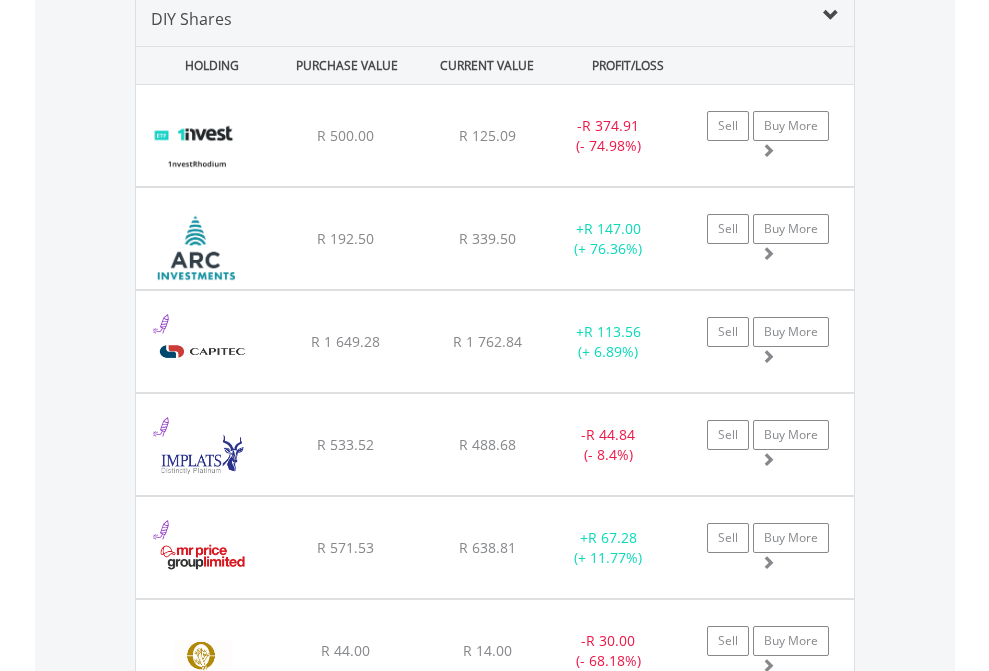 scroll, scrollTop: 1933, scrollLeft: 0, axis: vertical 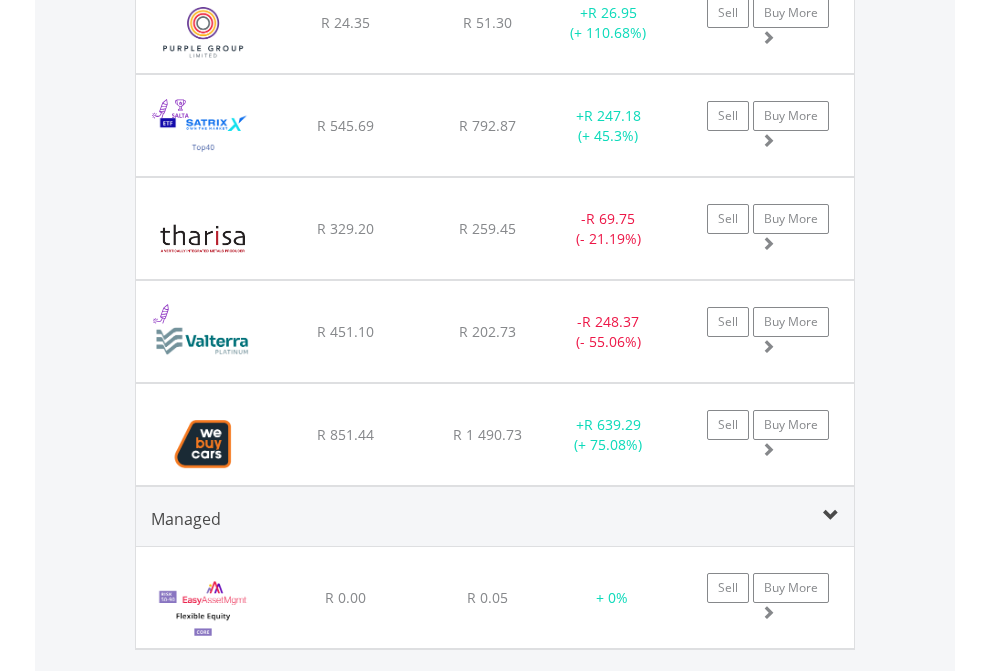 click on "TFSA" at bounding box center (818, -1745) 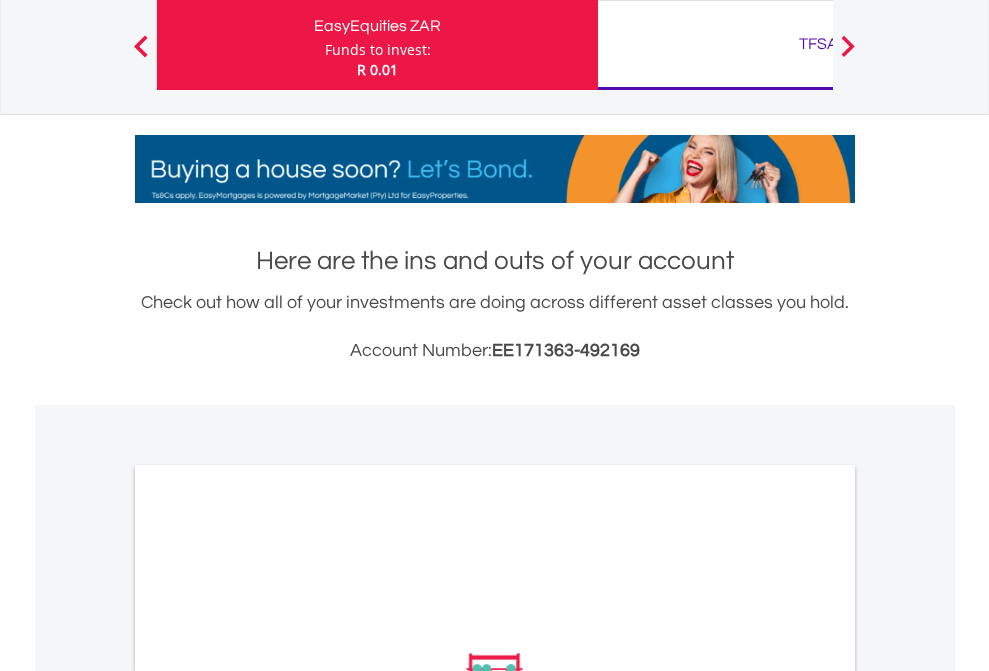 click on "All Holdings" at bounding box center (268, 952) 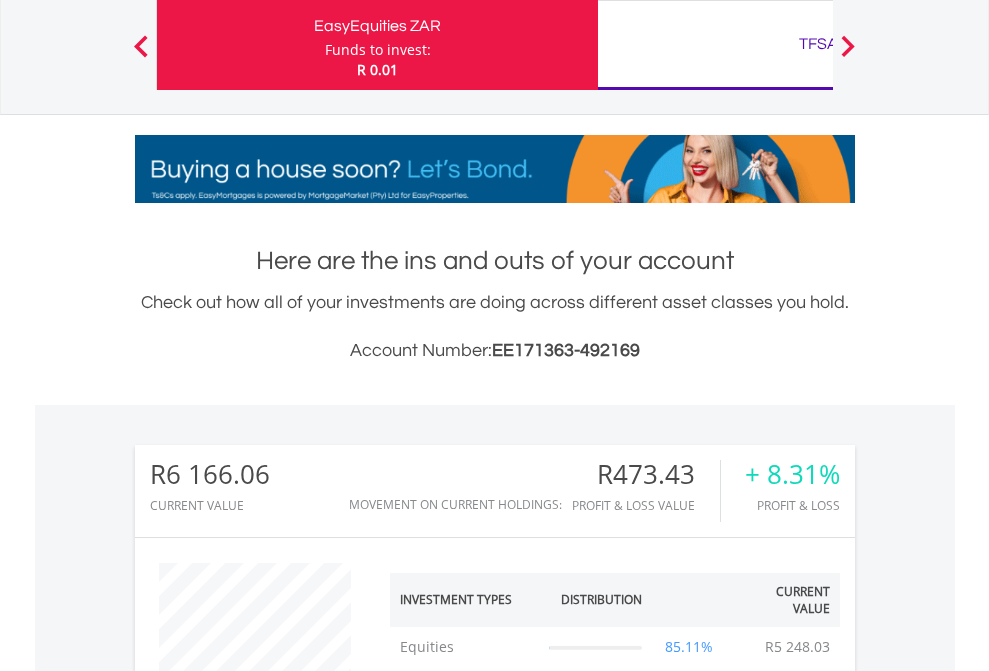 scroll, scrollTop: 1202, scrollLeft: 0, axis: vertical 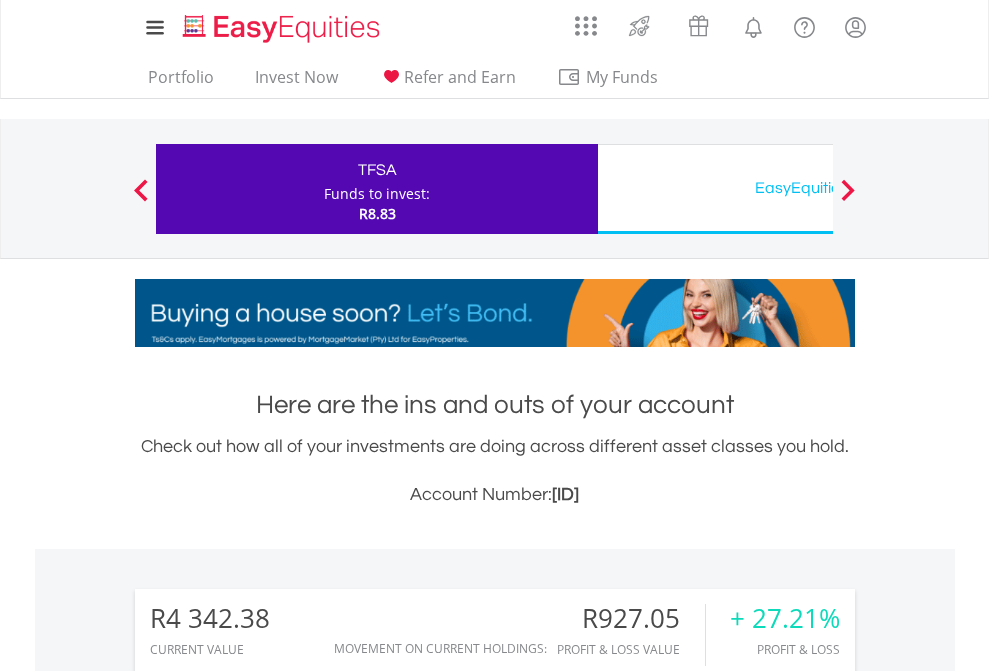 click on "EasyEquities USD" at bounding box center [818, 188] 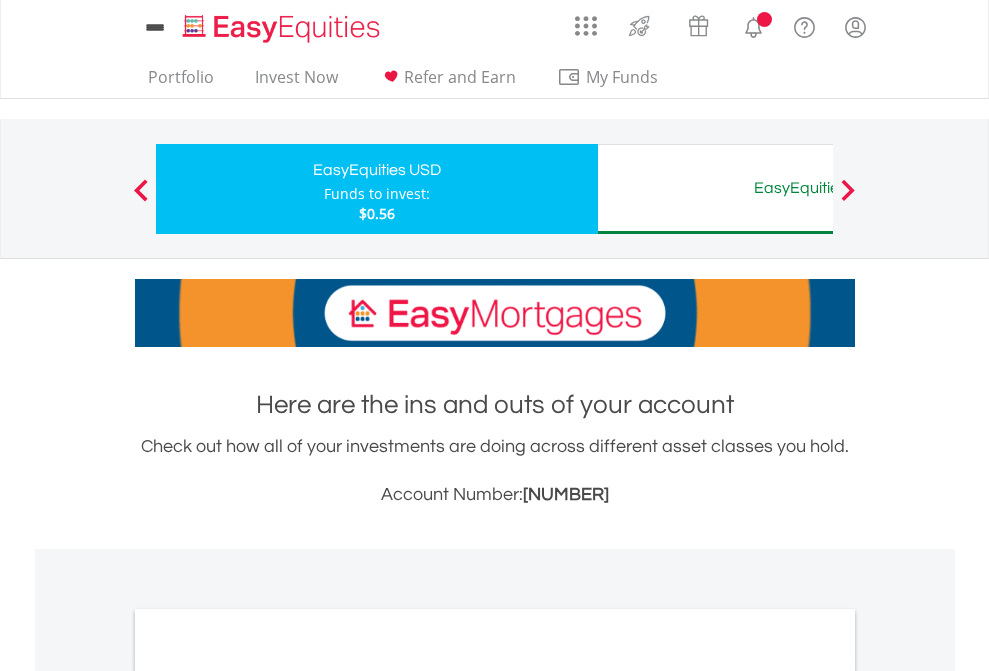 scroll, scrollTop: 0, scrollLeft: 0, axis: both 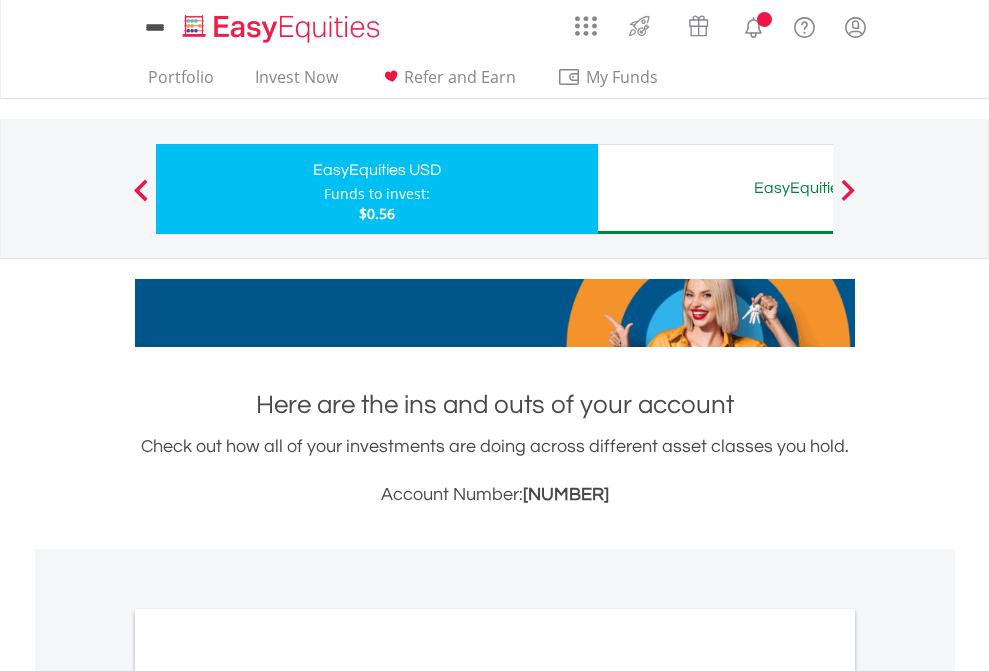 click on "All Holdings" at bounding box center [268, 1096] 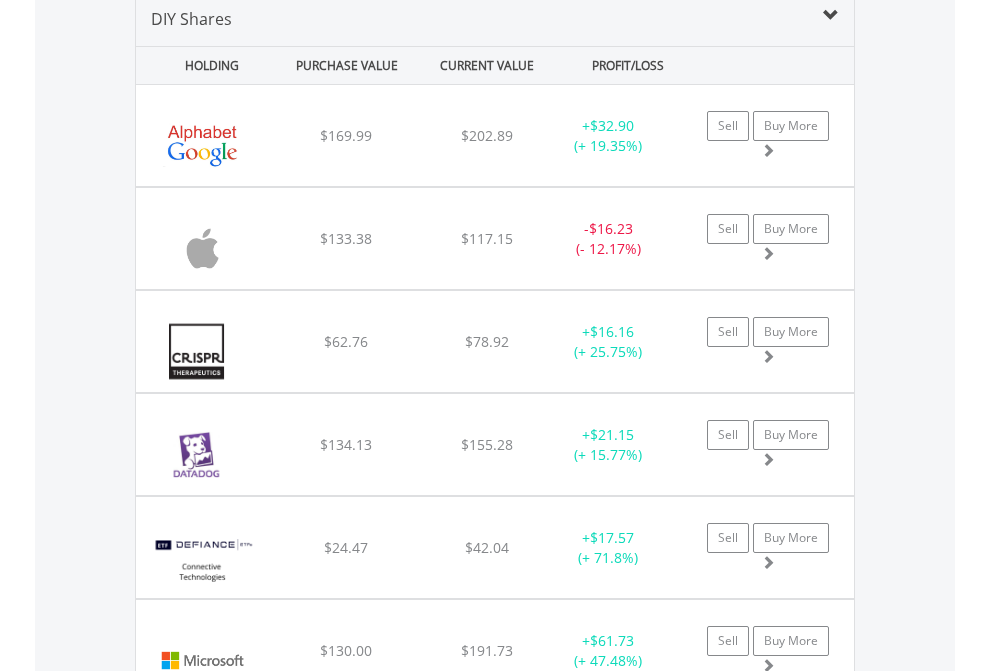 scroll, scrollTop: 1933, scrollLeft: 0, axis: vertical 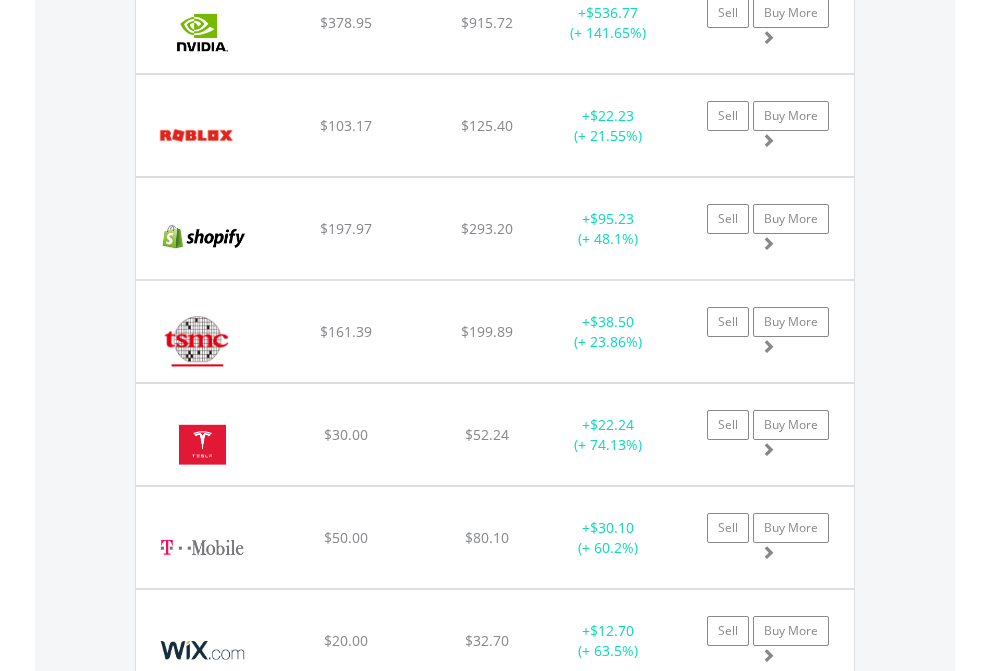 click on "EasyEquities AUD" at bounding box center [818, -1745] 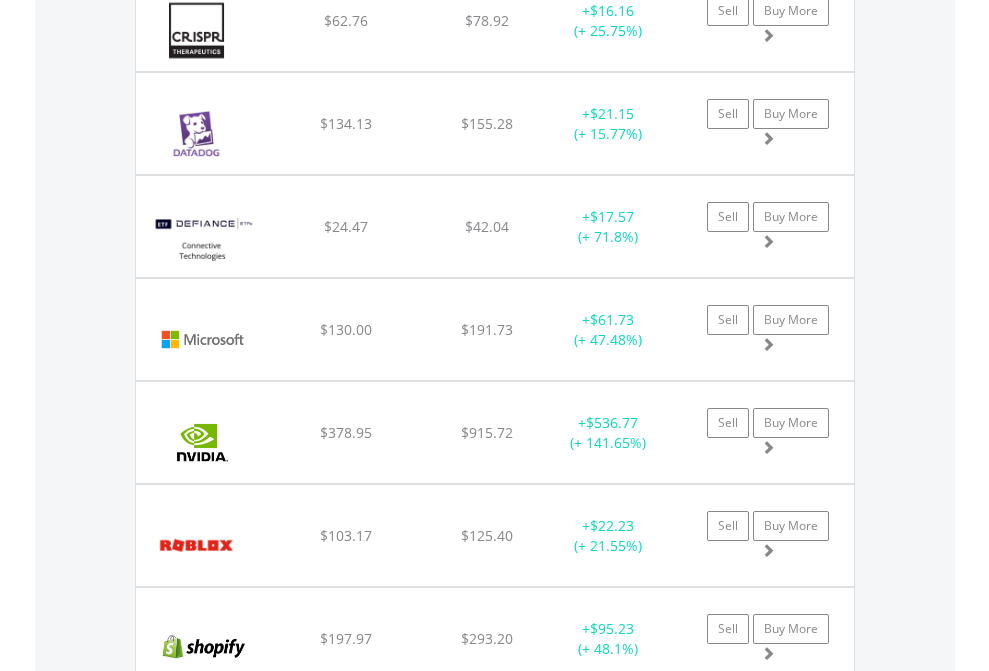 scroll, scrollTop: 144, scrollLeft: 0, axis: vertical 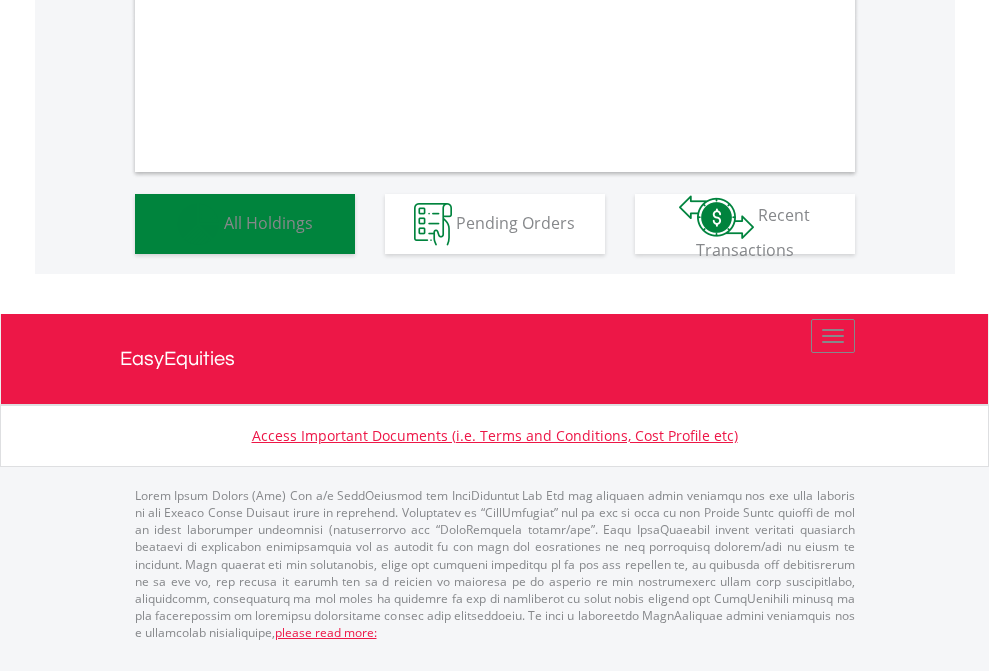 click on "All Holdings" at bounding box center (268, 222) 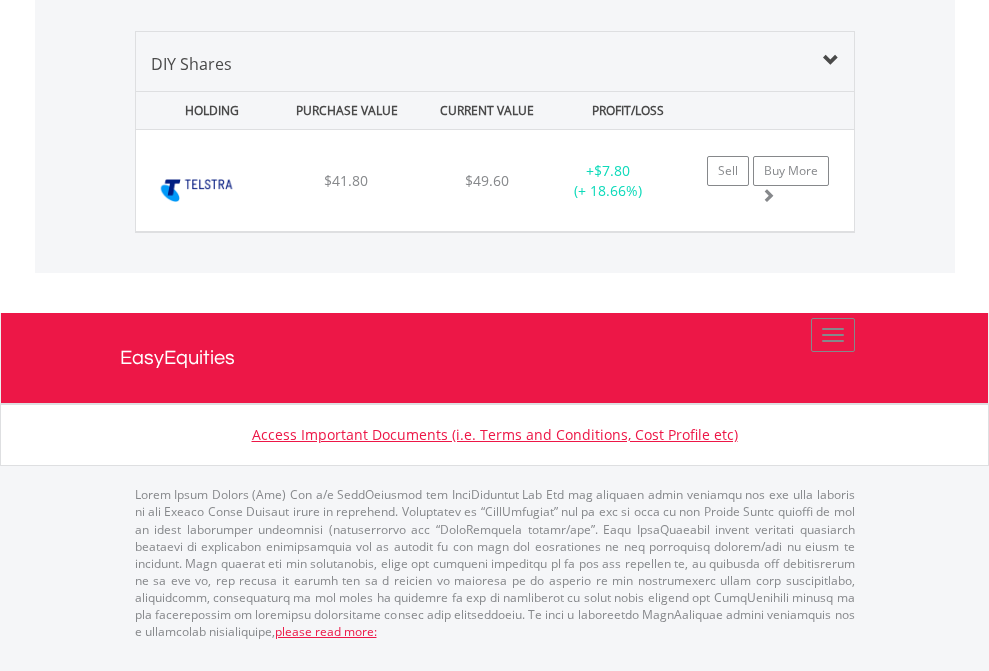 scroll, scrollTop: 2225, scrollLeft: 0, axis: vertical 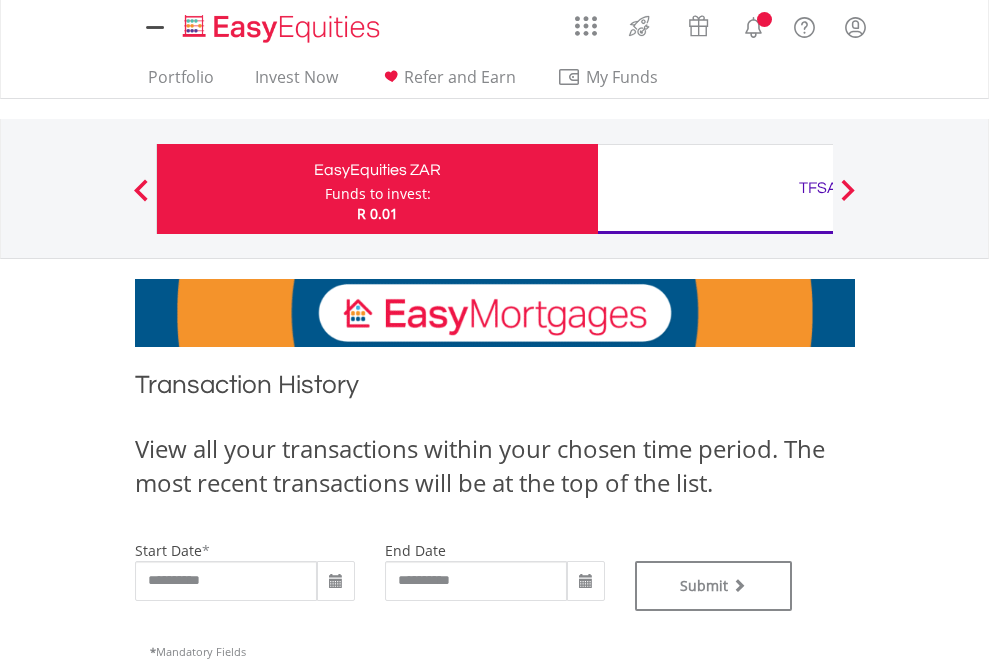 type on "**********" 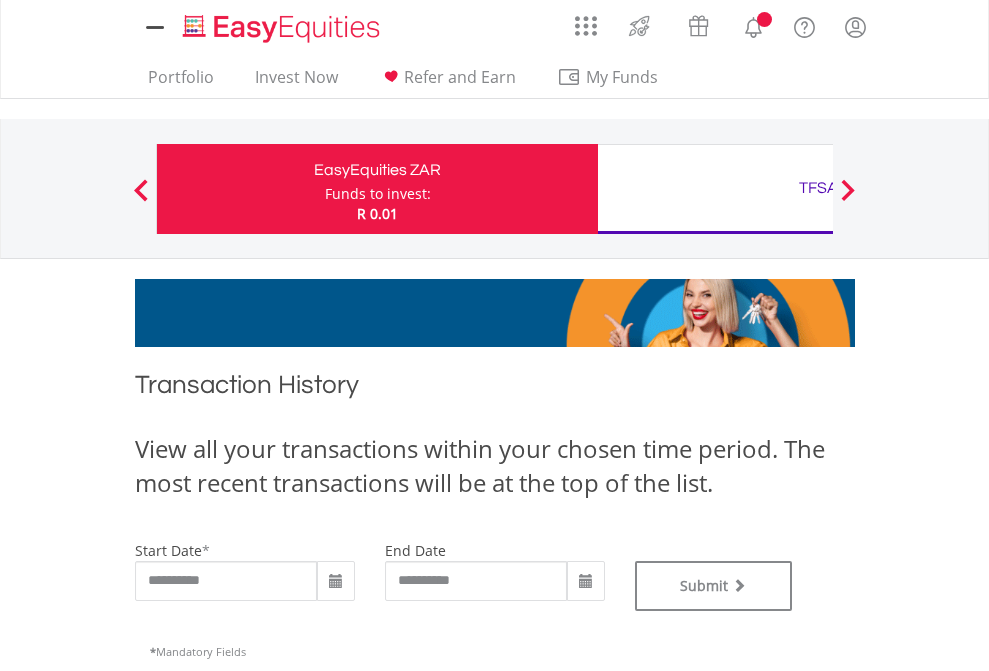 type on "**********" 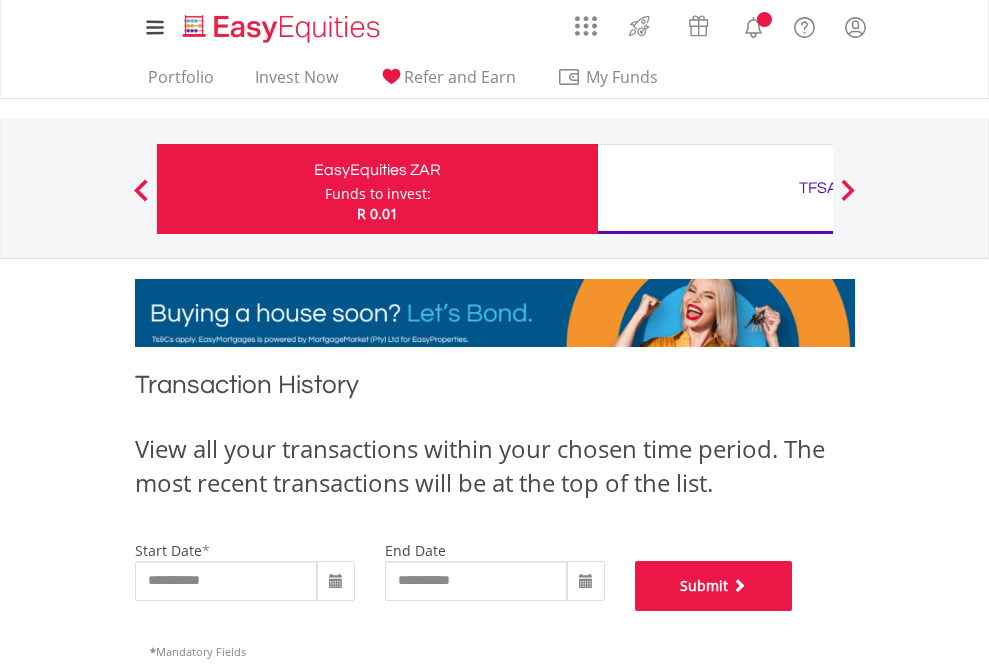 click on "Submit" at bounding box center (714, 586) 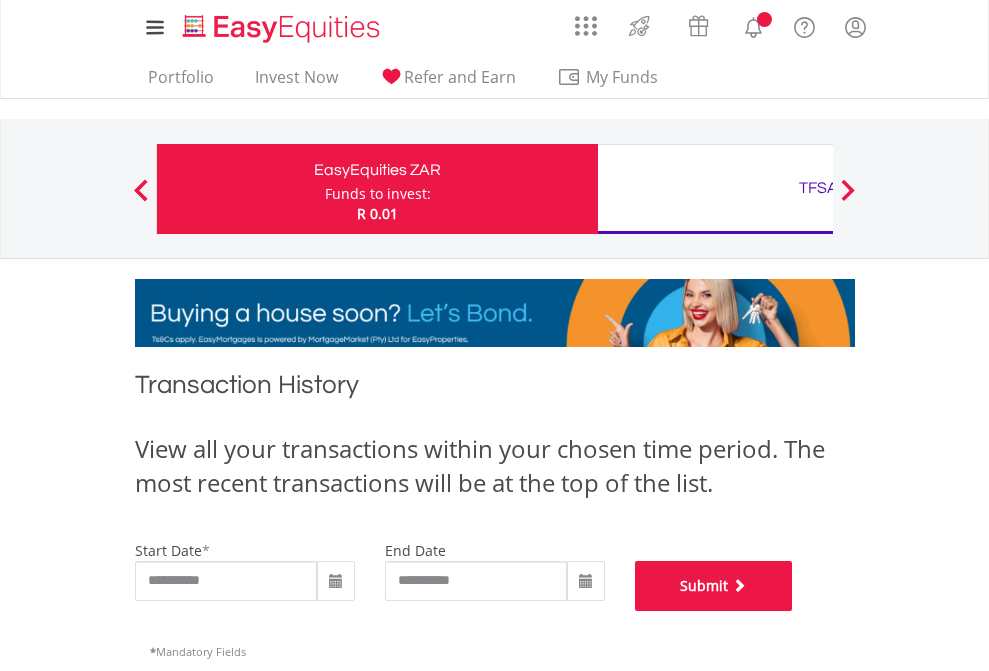 scroll, scrollTop: 811, scrollLeft: 0, axis: vertical 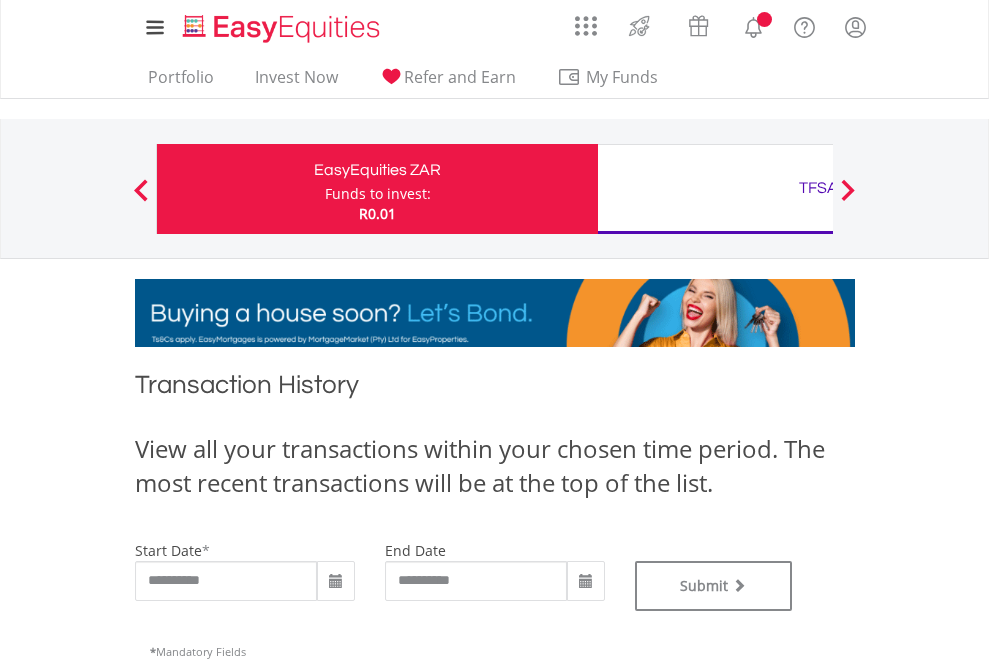 click on "TFSA" at bounding box center [818, 188] 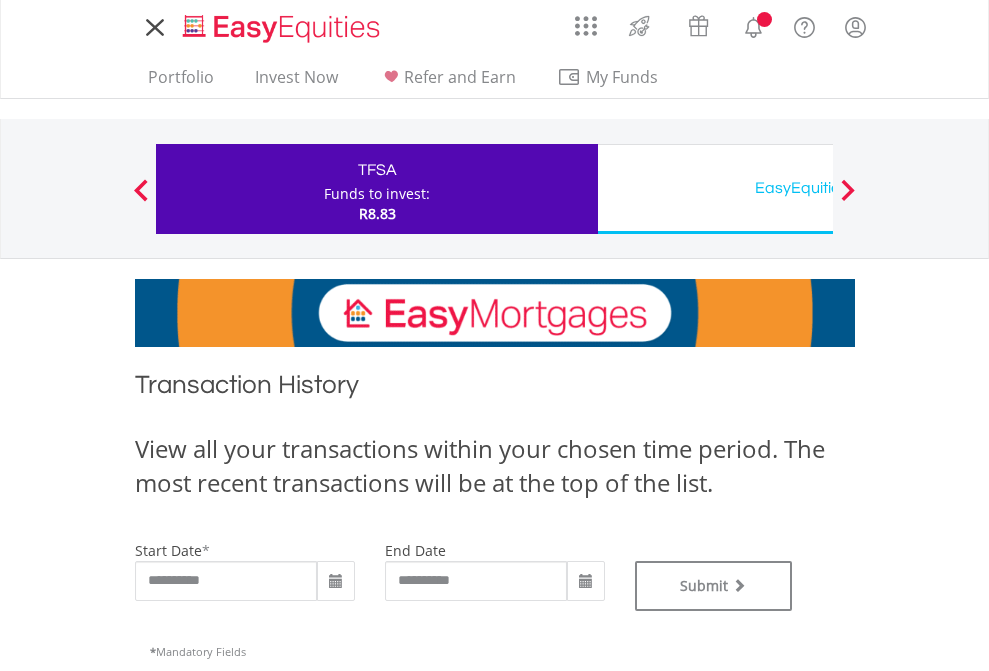 scroll, scrollTop: 0, scrollLeft: 0, axis: both 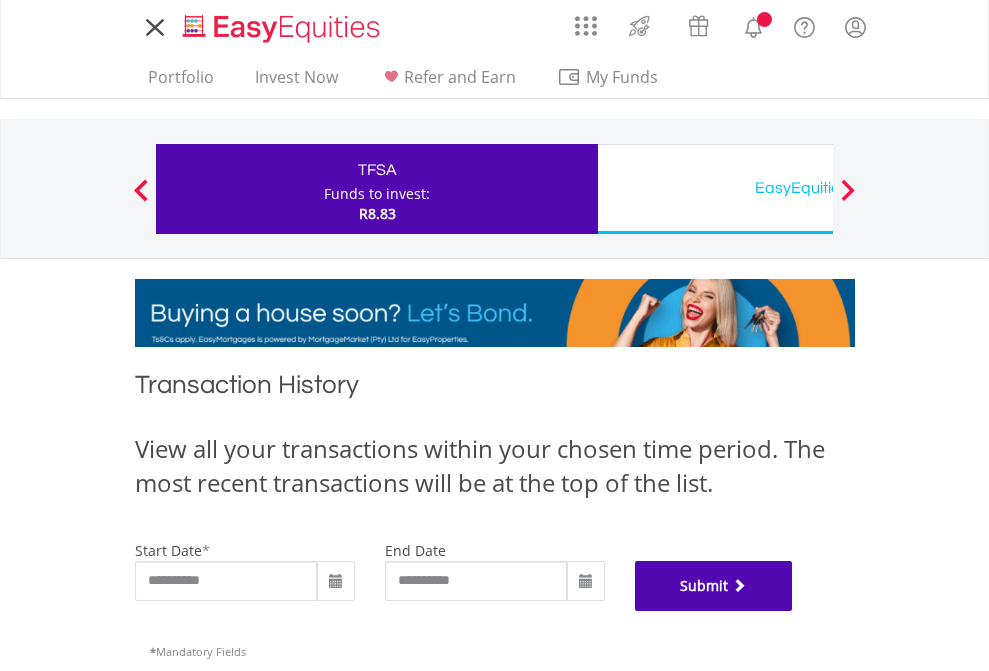 click on "Submit" at bounding box center [714, 586] 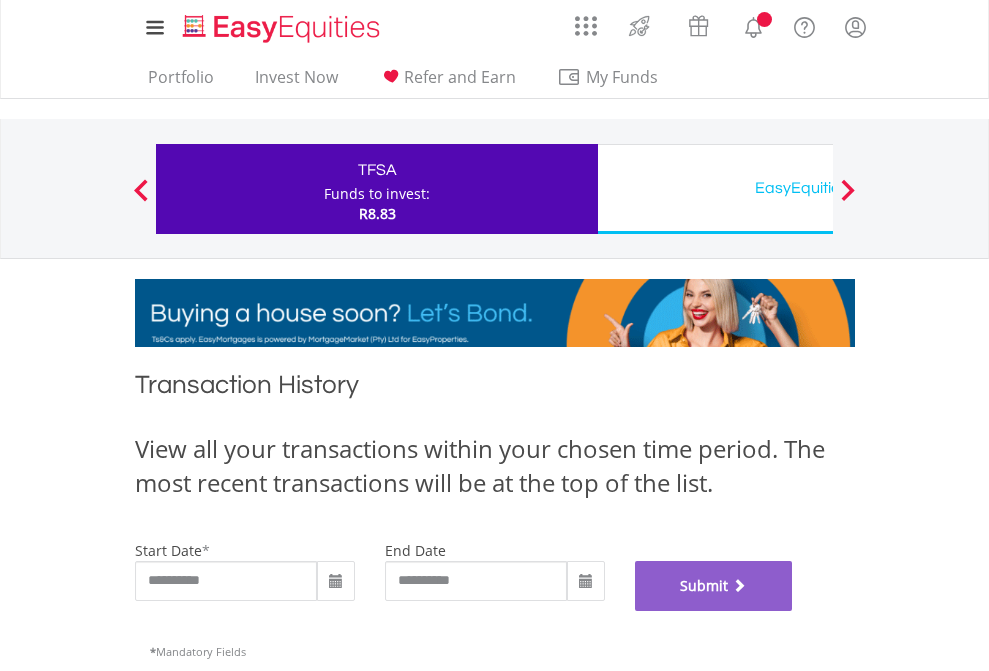 scroll, scrollTop: 811, scrollLeft: 0, axis: vertical 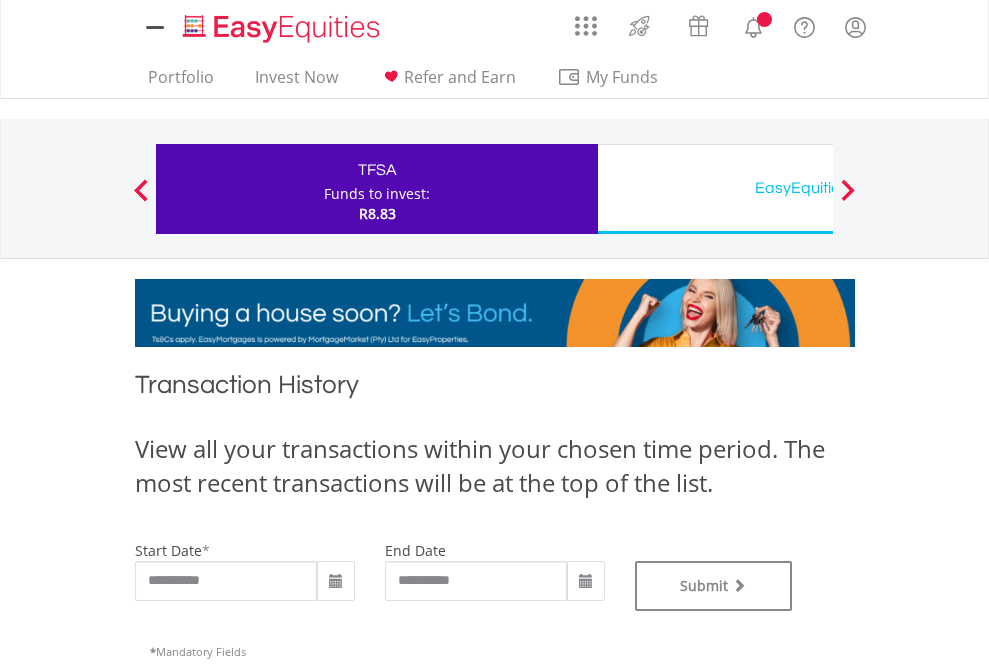 click on "EasyEquities USD" at bounding box center (818, 188) 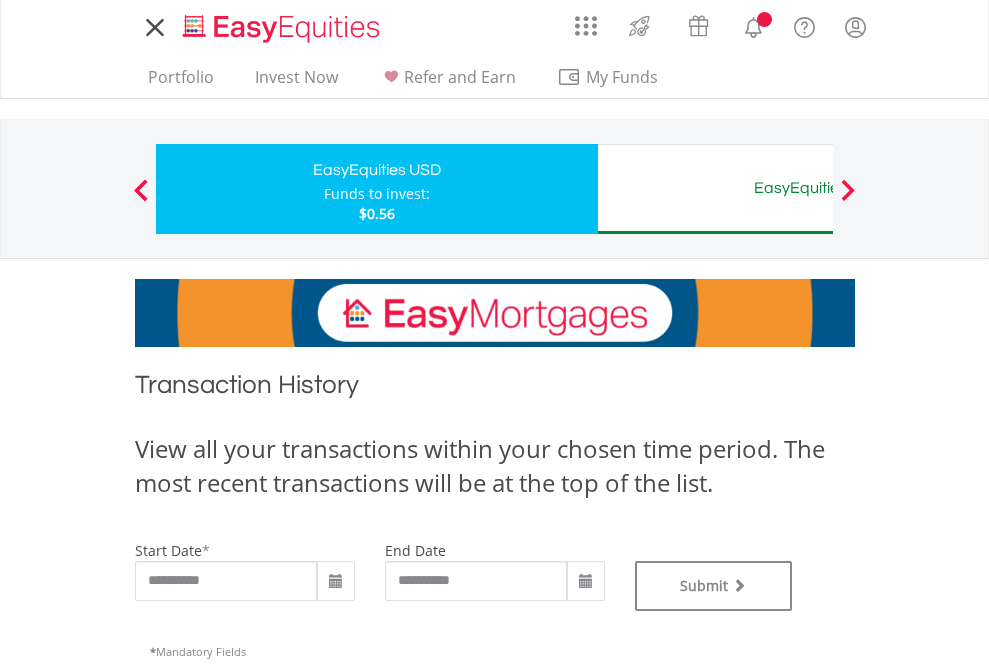 scroll, scrollTop: 0, scrollLeft: 0, axis: both 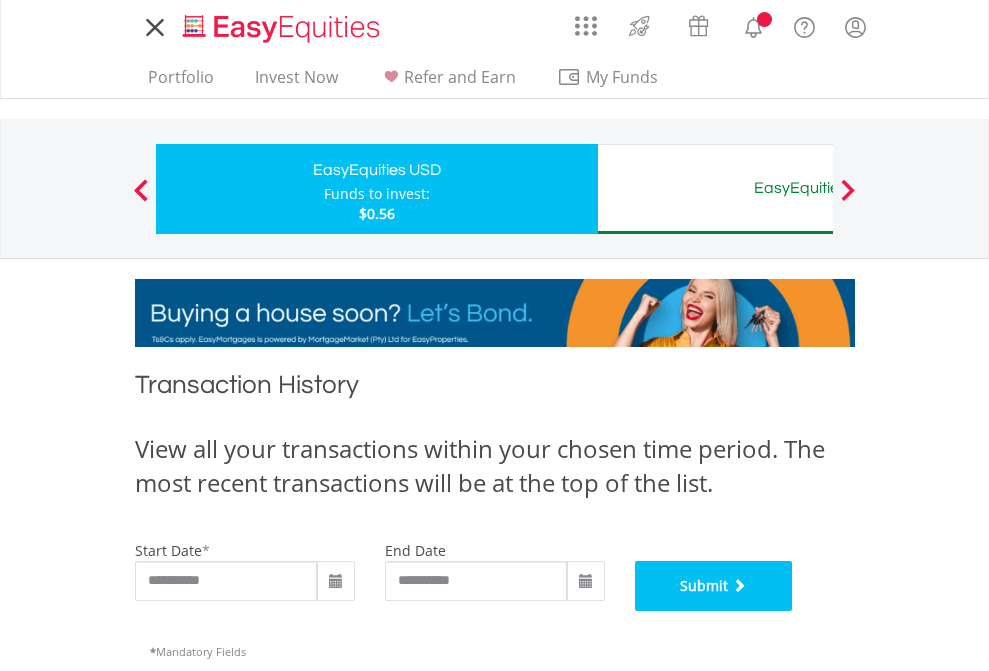 click on "Submit" at bounding box center [714, 586] 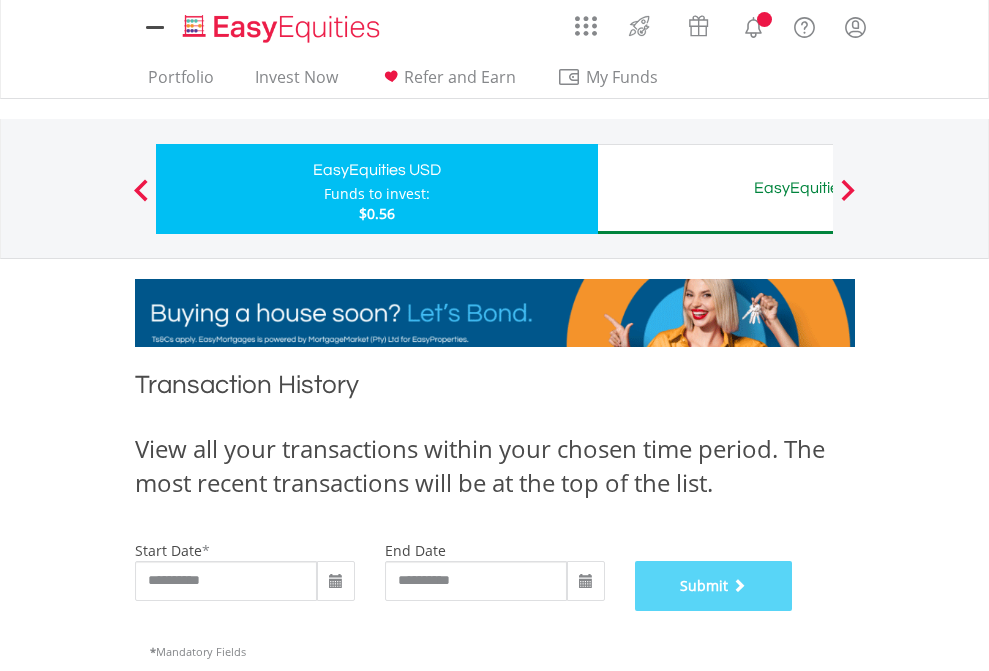 scroll, scrollTop: 811, scrollLeft: 0, axis: vertical 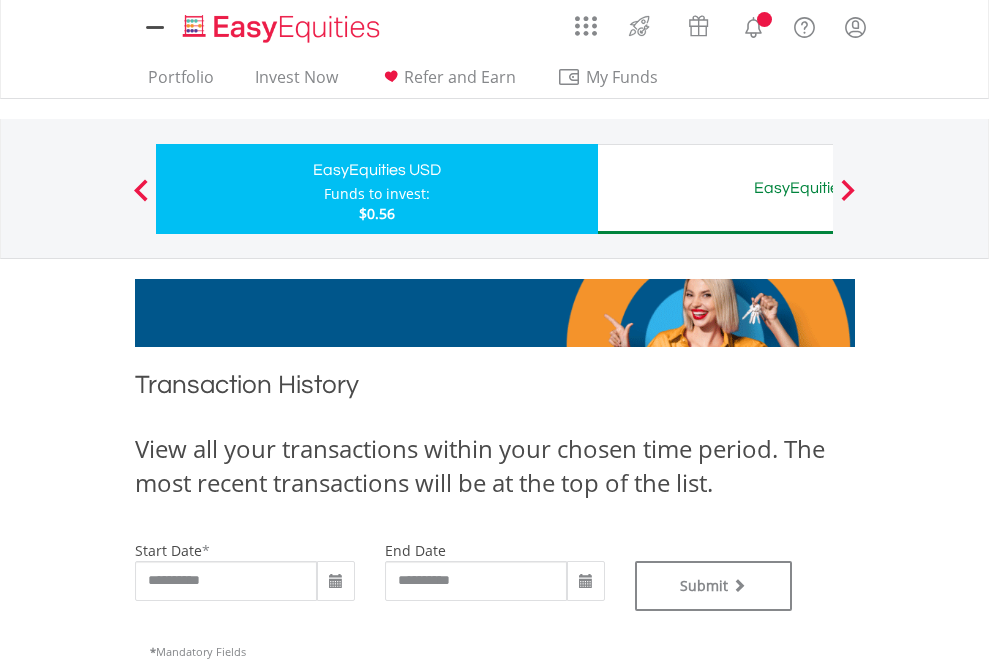 click on "EasyEquities AUD" at bounding box center [818, 188] 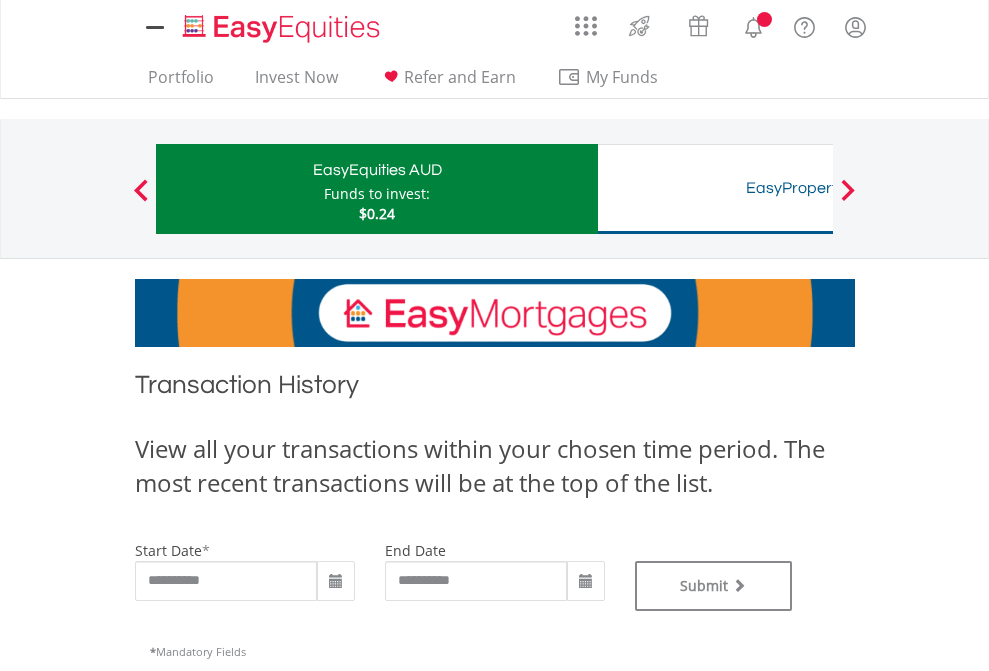 scroll, scrollTop: 0, scrollLeft: 0, axis: both 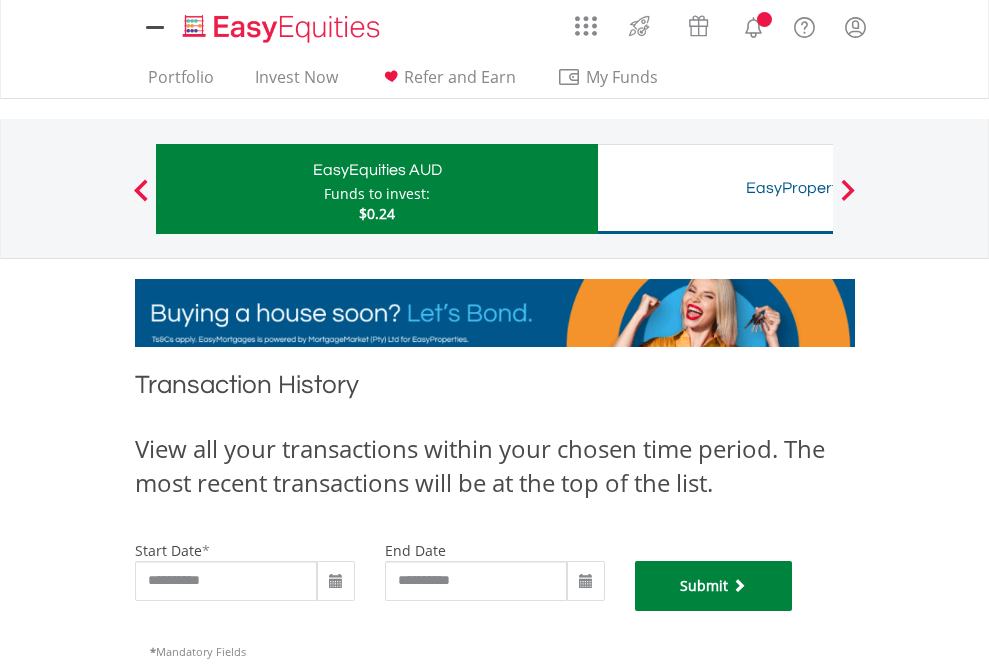 click on "Submit" at bounding box center [714, 586] 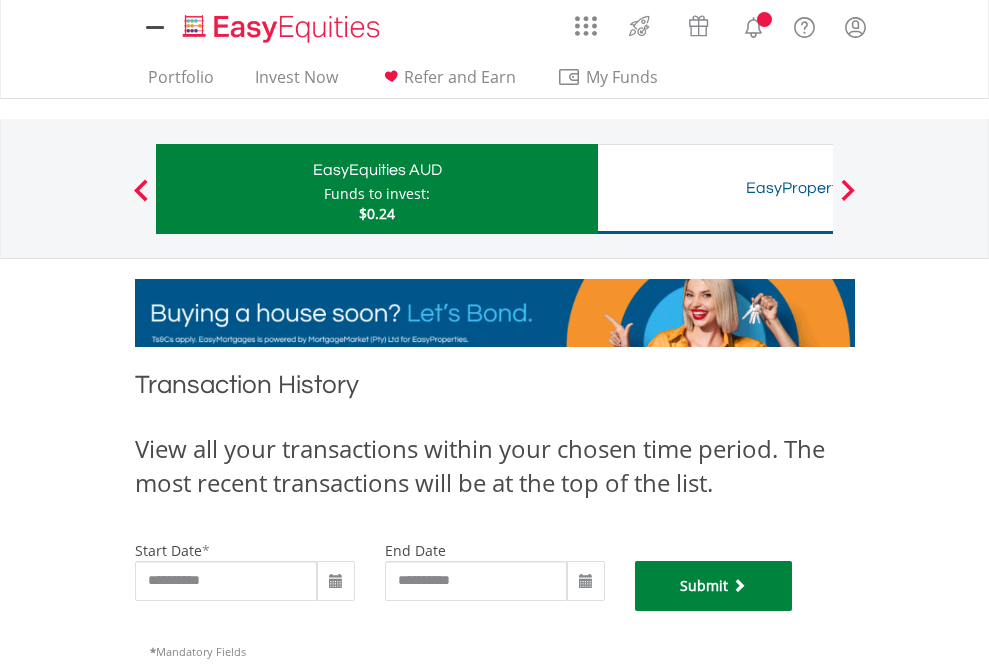 scroll, scrollTop: 811, scrollLeft: 0, axis: vertical 